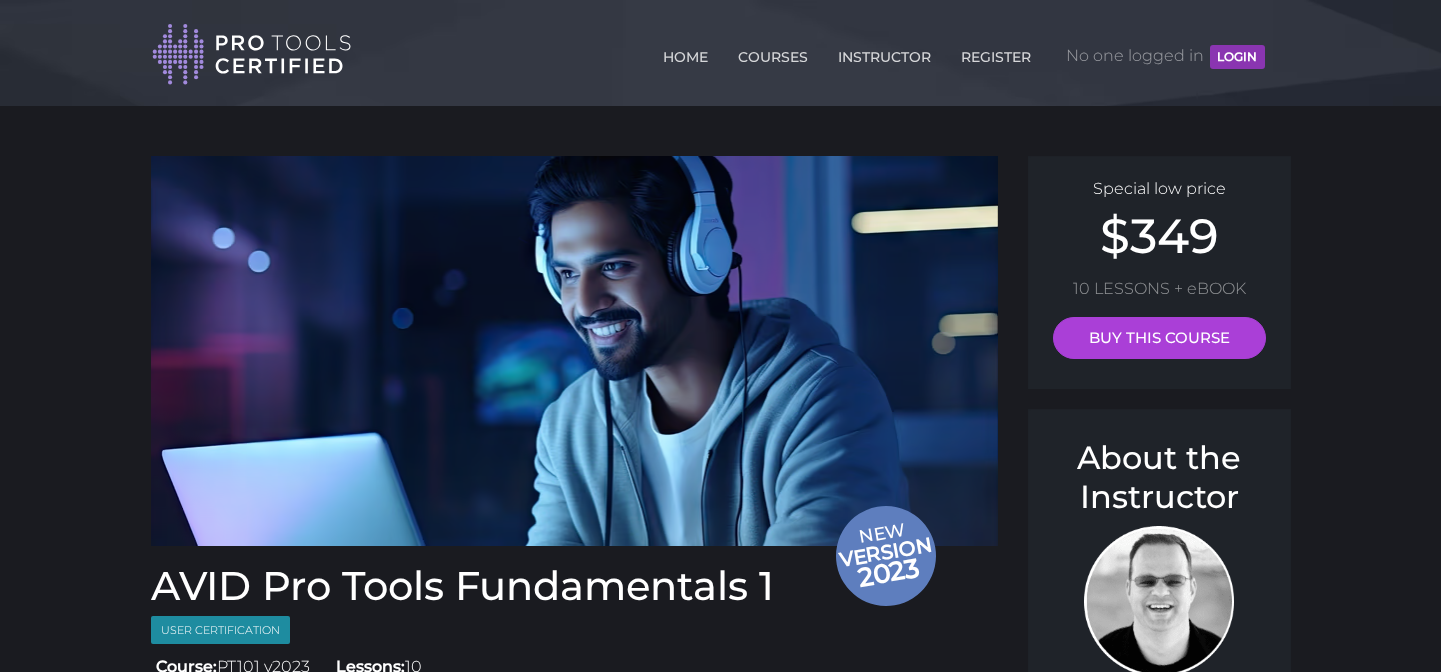 scroll, scrollTop: 0, scrollLeft: 0, axis: both 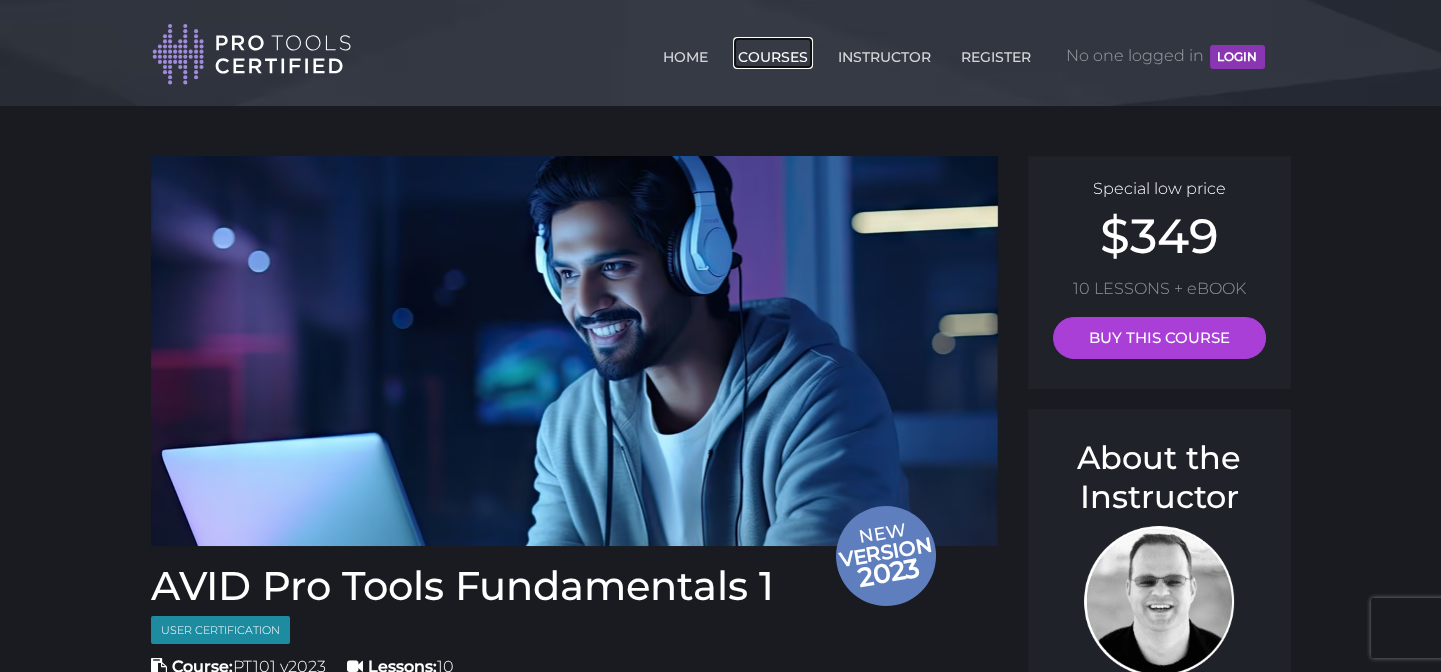 click on "COURSES" at bounding box center [773, 53] 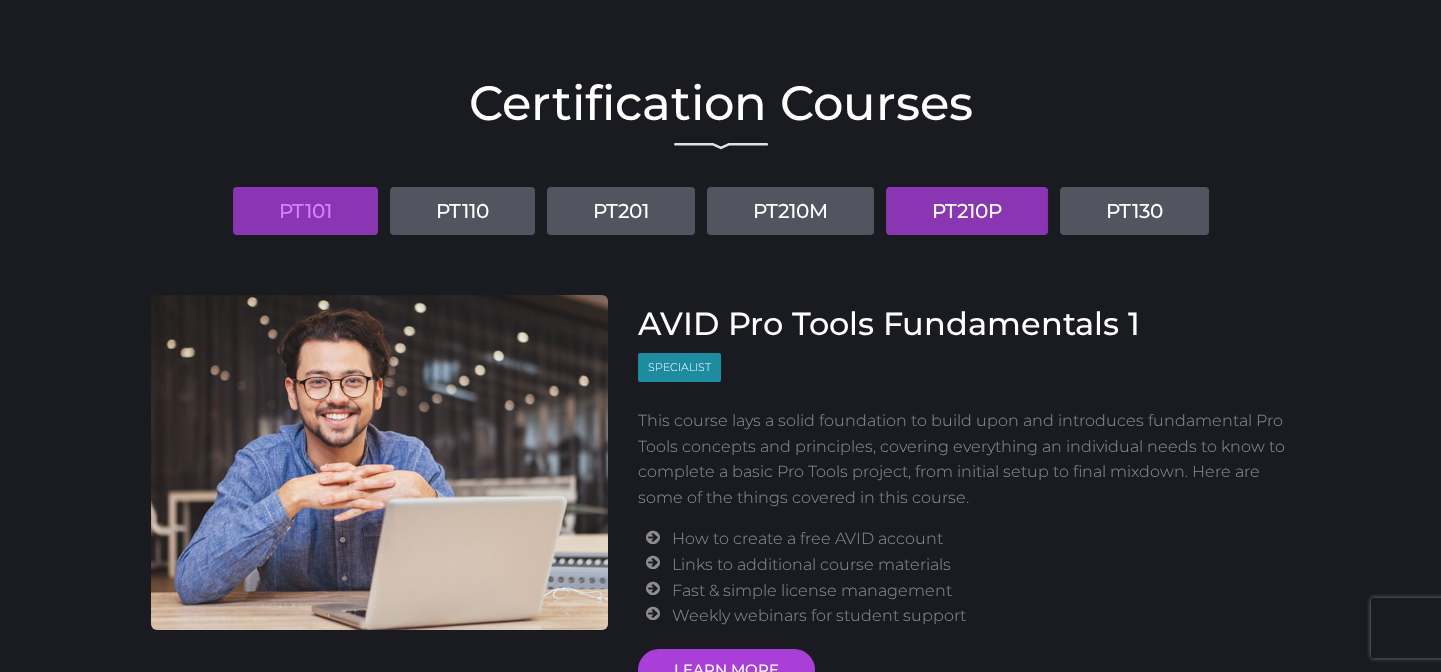 scroll, scrollTop: 120, scrollLeft: 0, axis: vertical 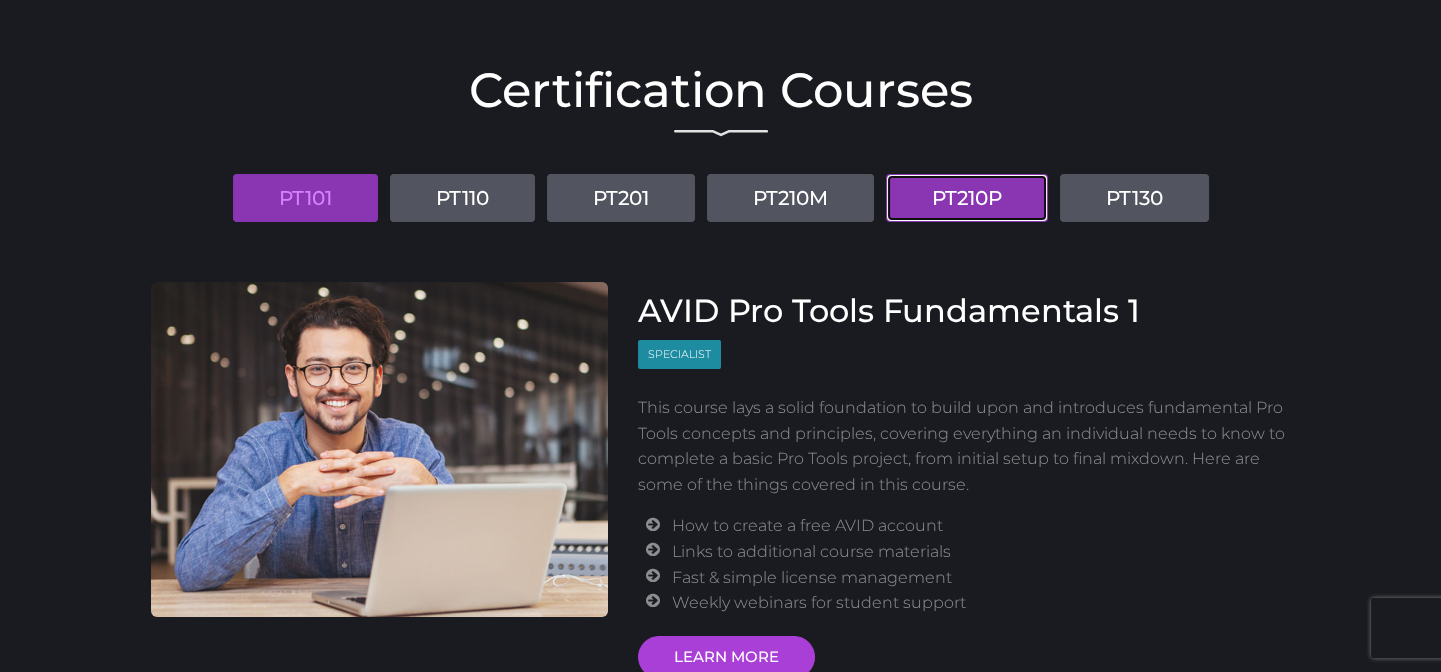 click on "PT210P" at bounding box center (967, 198) 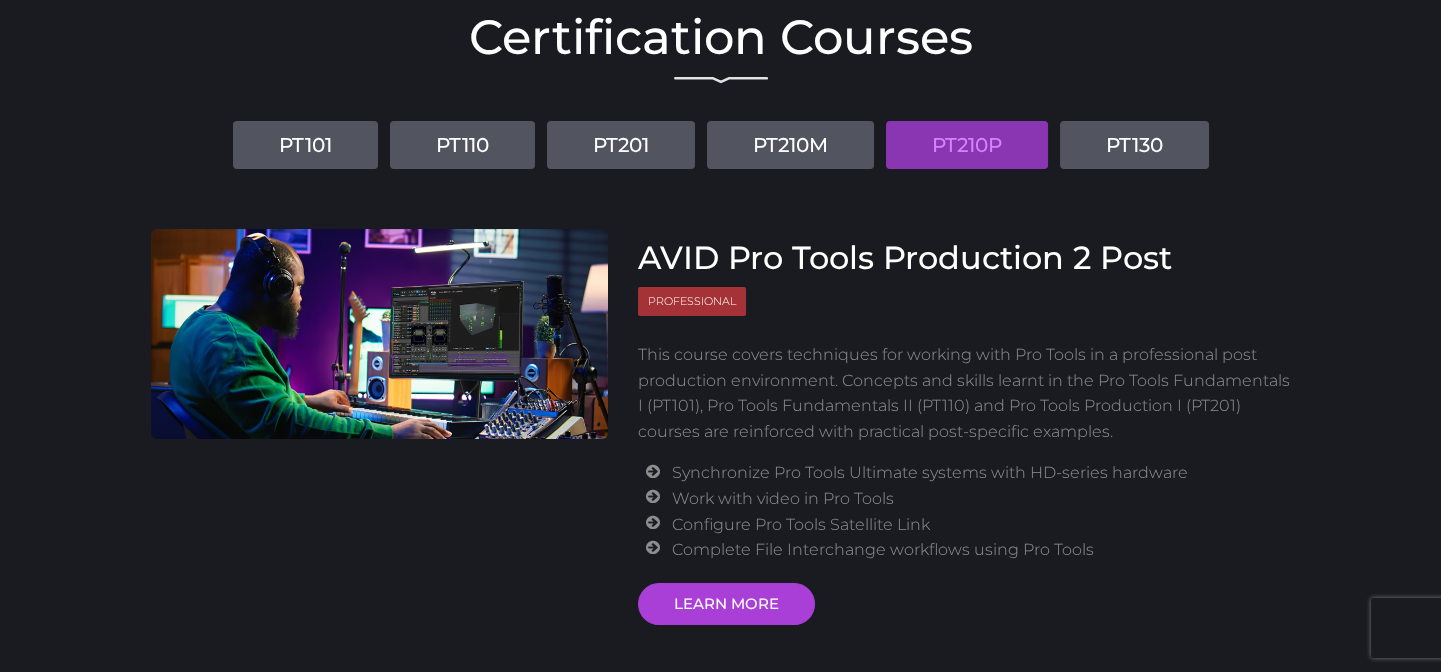 scroll, scrollTop: 0, scrollLeft: 0, axis: both 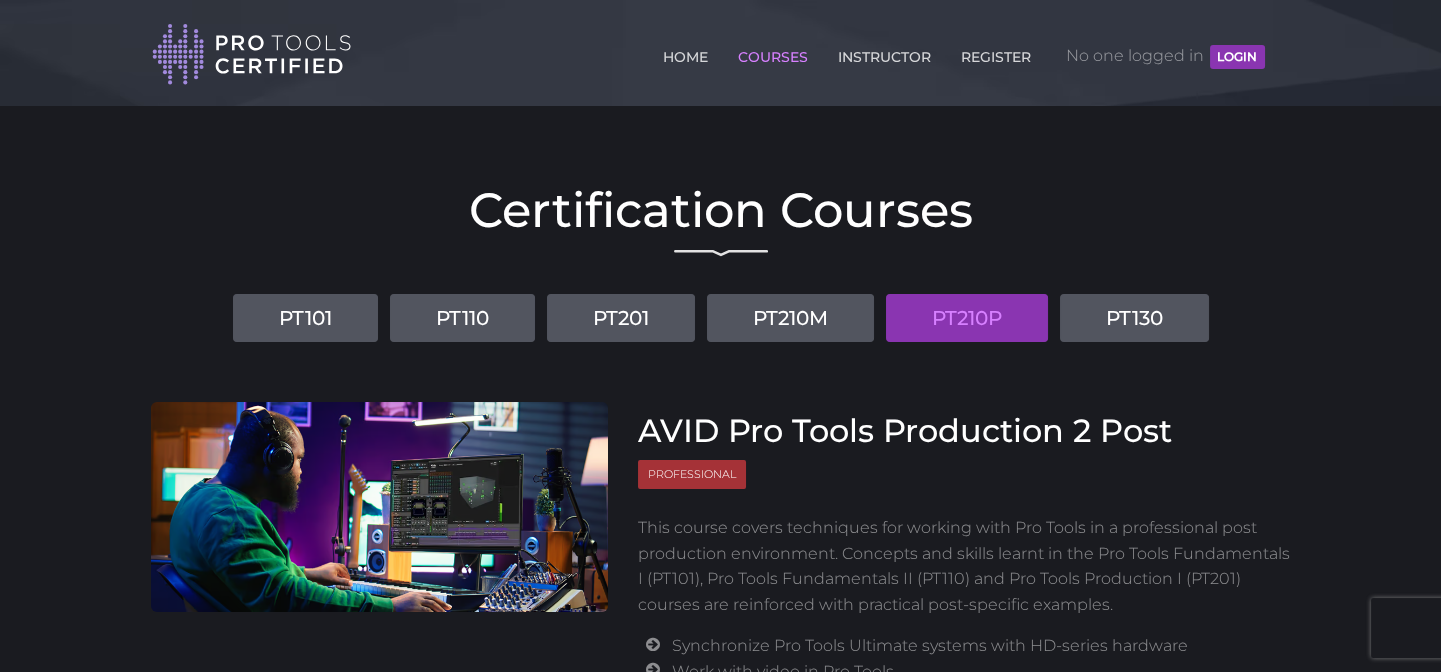 click on "LOGIN" at bounding box center [1237, 57] 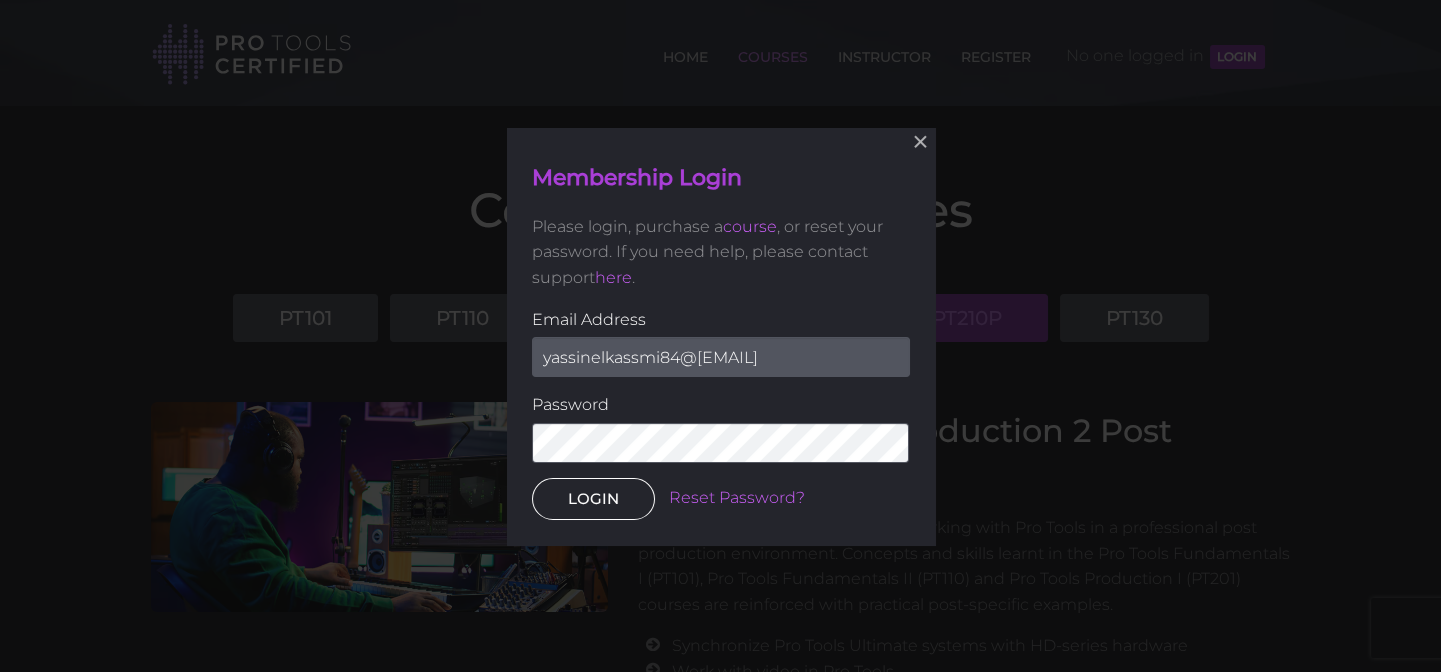 click on "LOGIN" at bounding box center [593, 498] 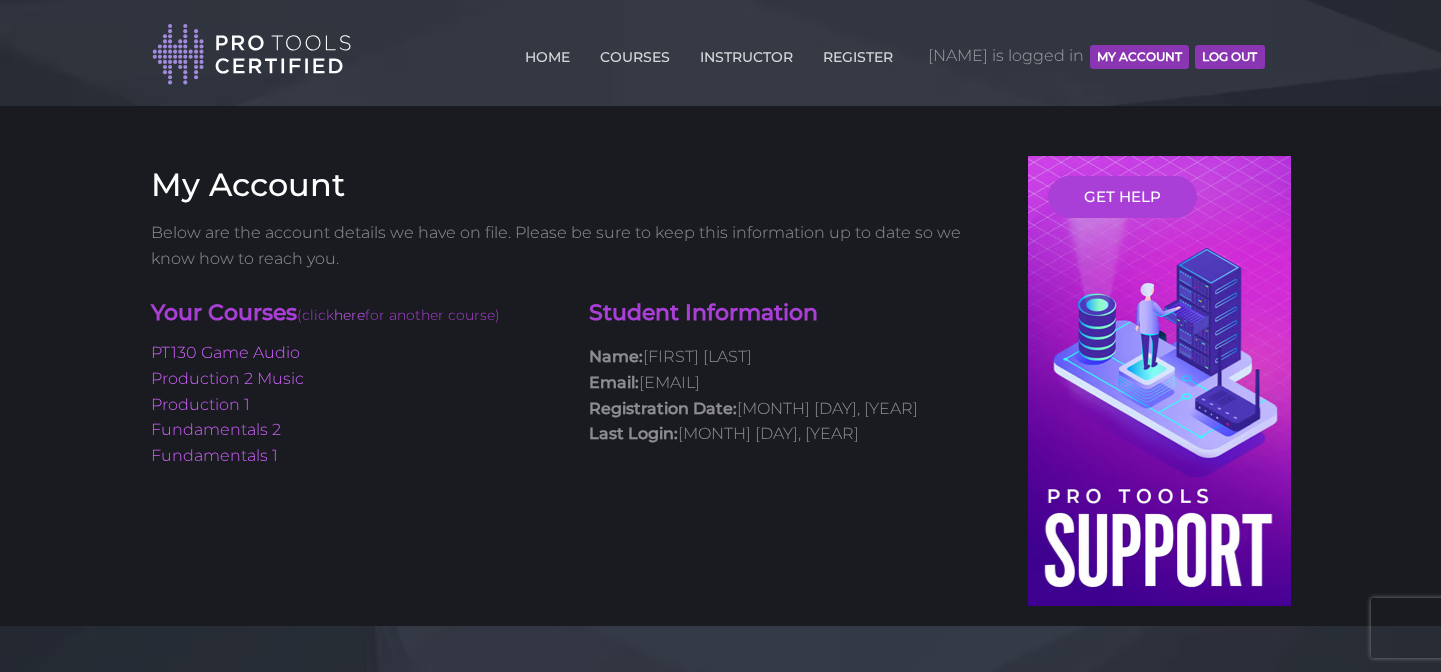 scroll, scrollTop: 0, scrollLeft: 0, axis: both 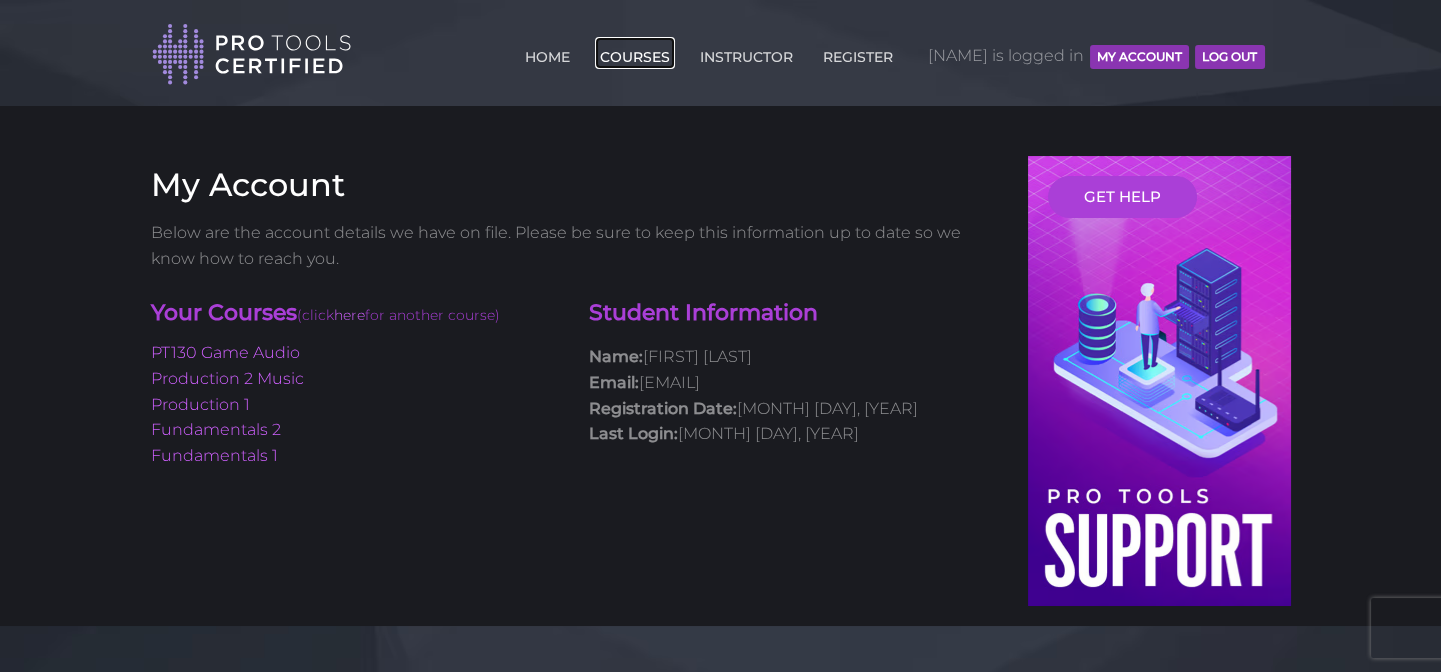click on "COURSES" at bounding box center (635, 53) 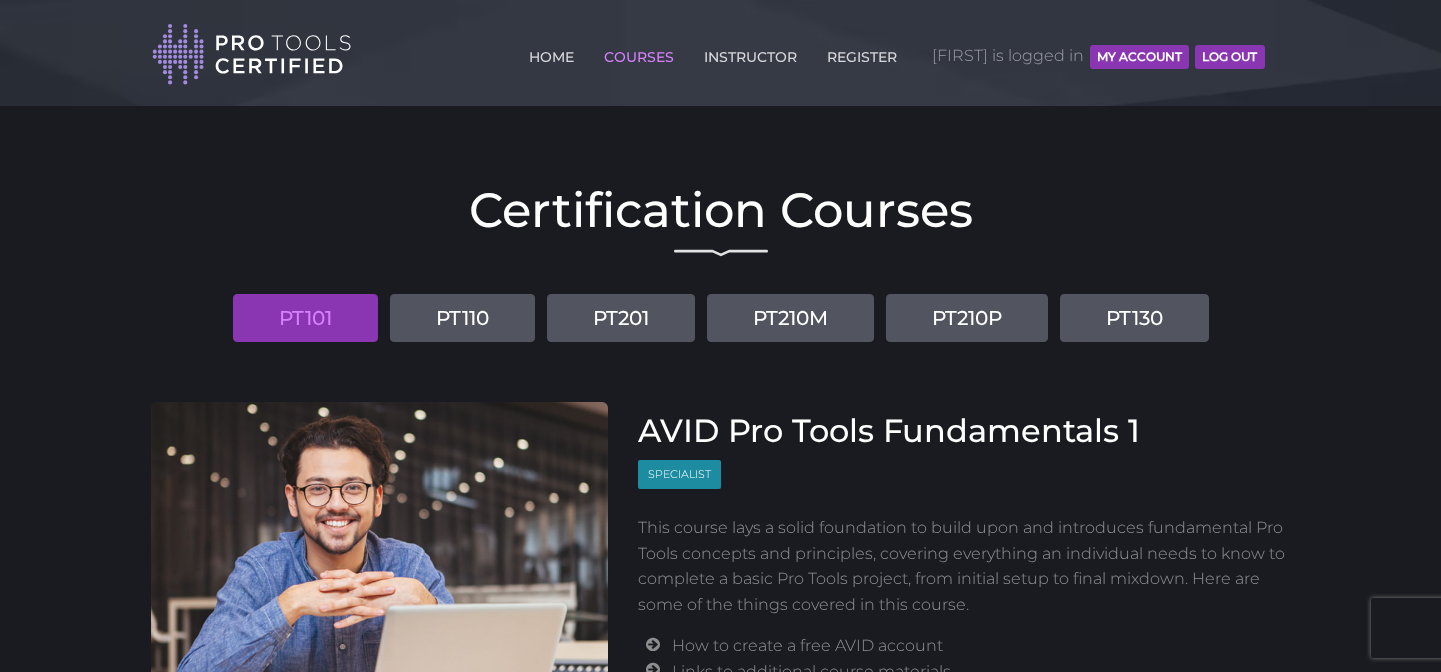 scroll, scrollTop: 0, scrollLeft: 0, axis: both 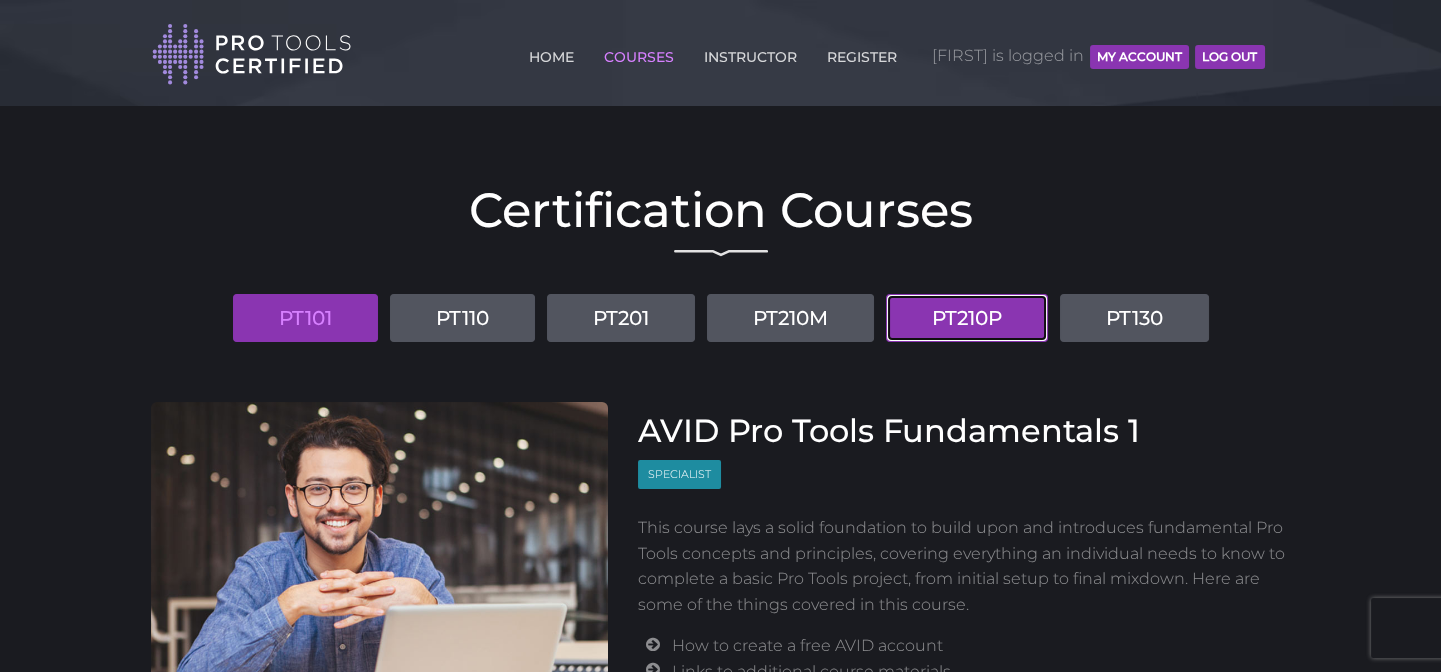 click on "PT210P" at bounding box center [967, 318] 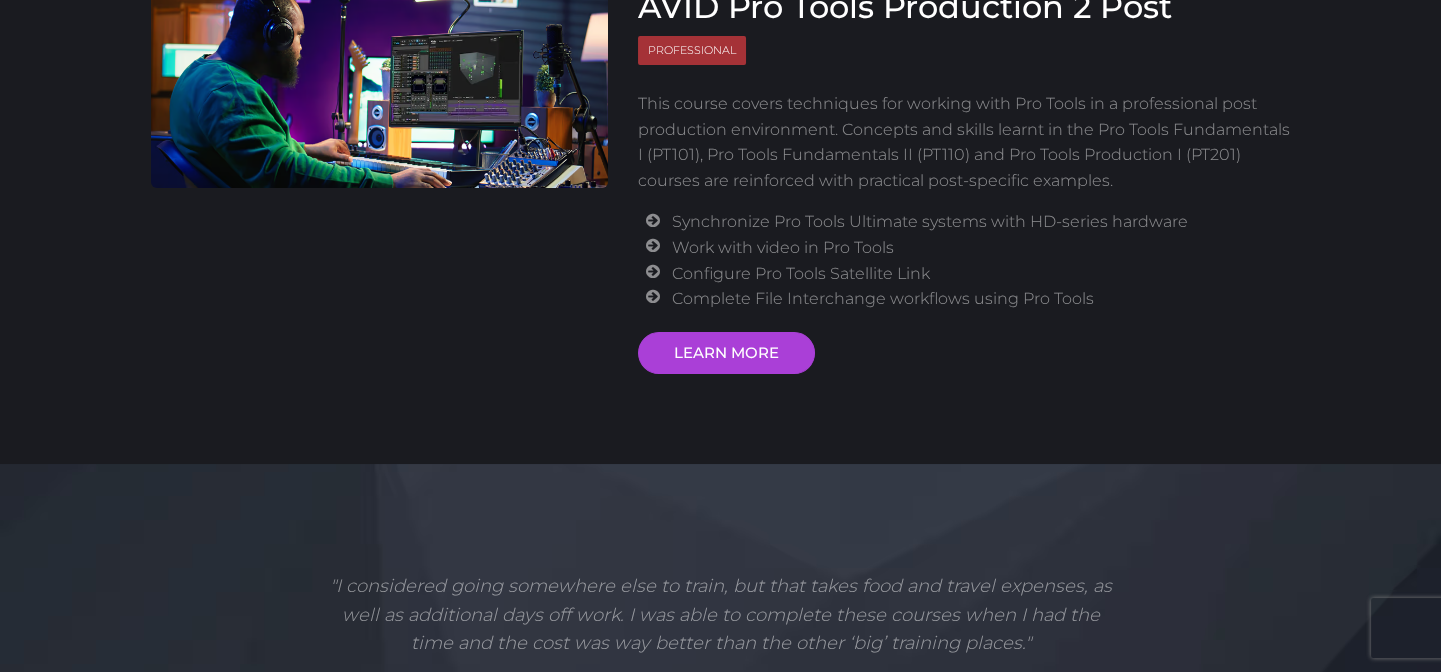 scroll, scrollTop: 484, scrollLeft: 0, axis: vertical 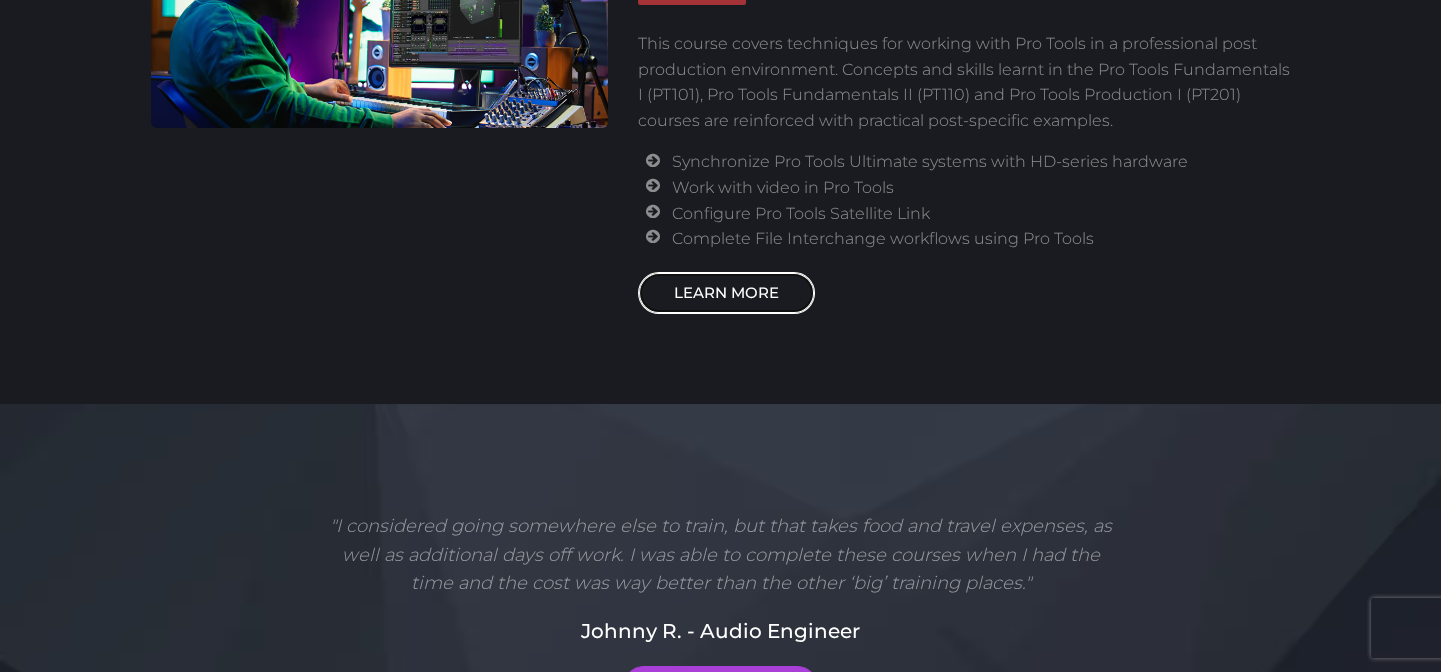 click on "LEARN MORE" at bounding box center (726, 293) 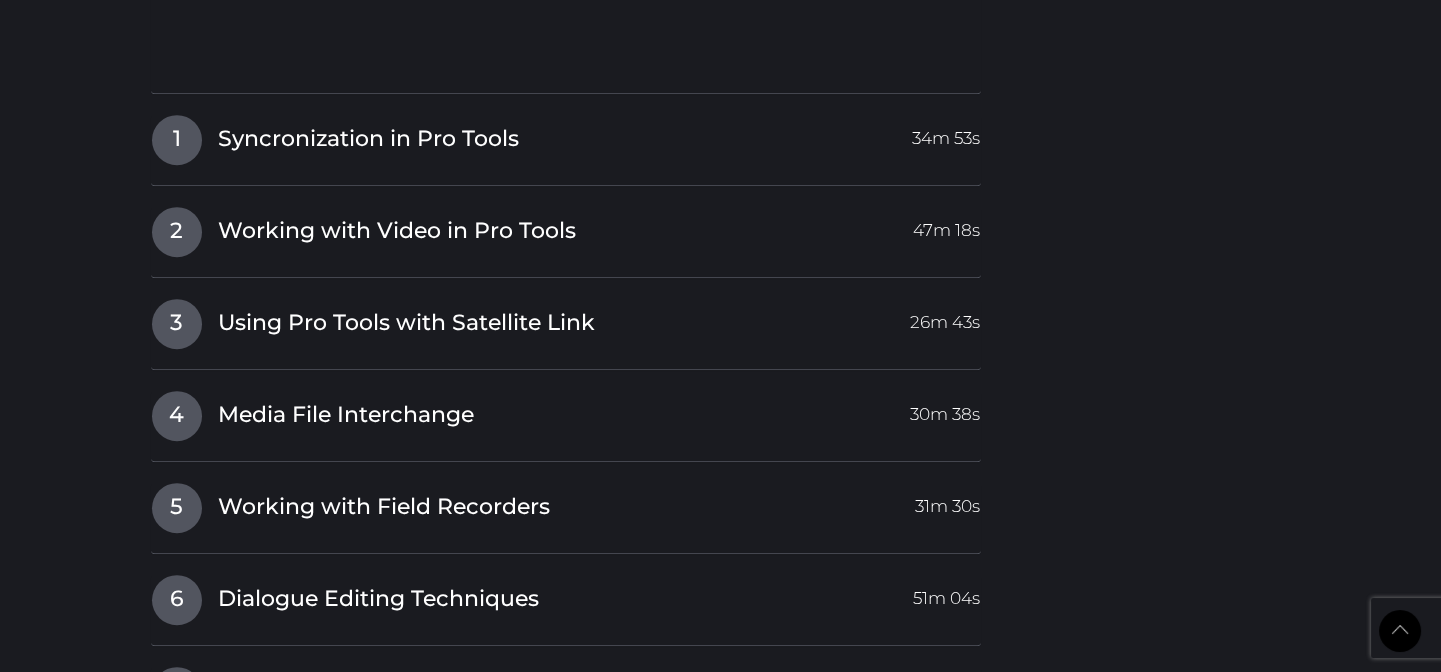 scroll, scrollTop: 2545, scrollLeft: 0, axis: vertical 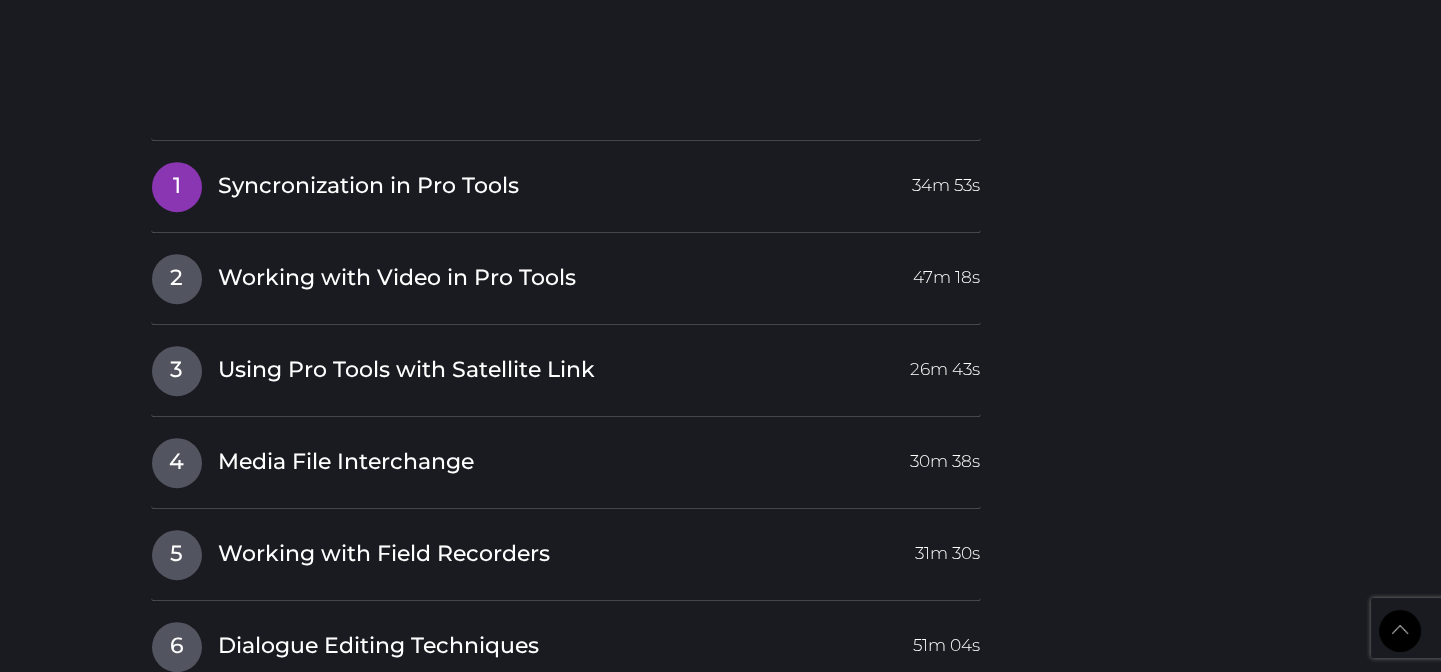click on "1 Syncronization in Pro Tools 34m 53s" at bounding box center [566, 182] 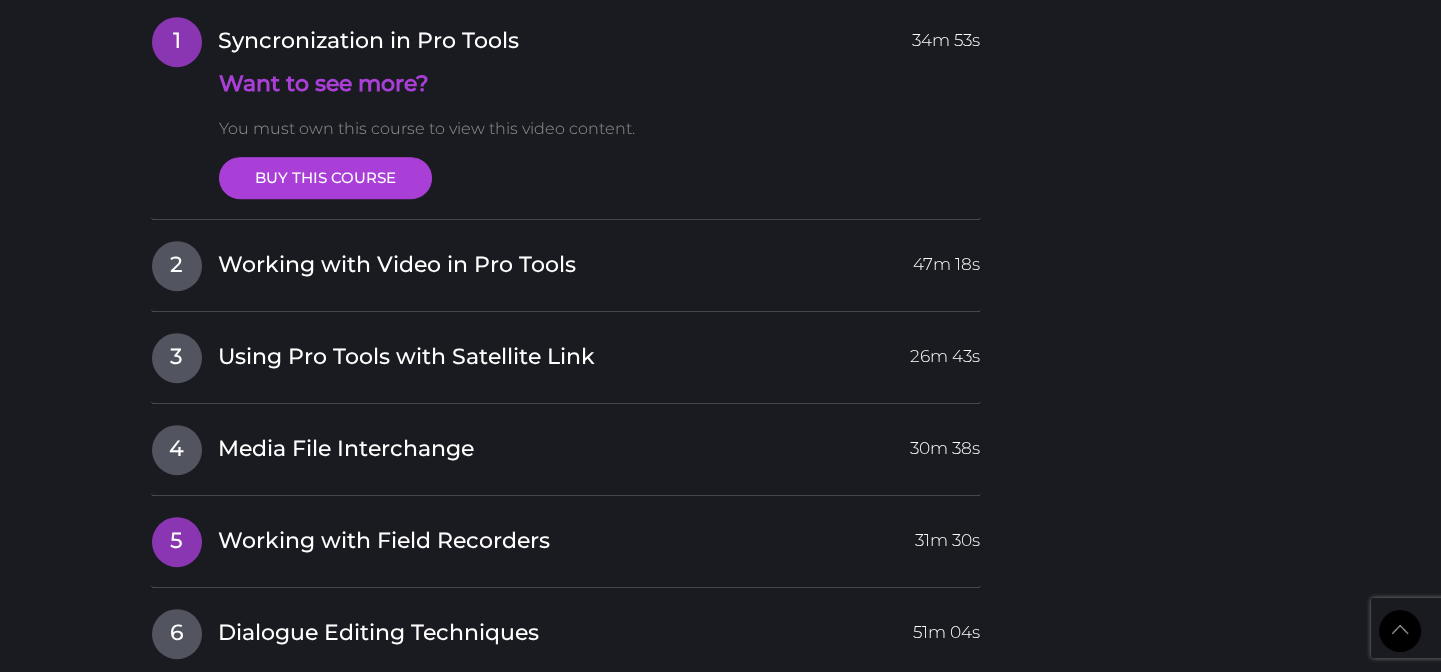 scroll, scrollTop: 2243, scrollLeft: 0, axis: vertical 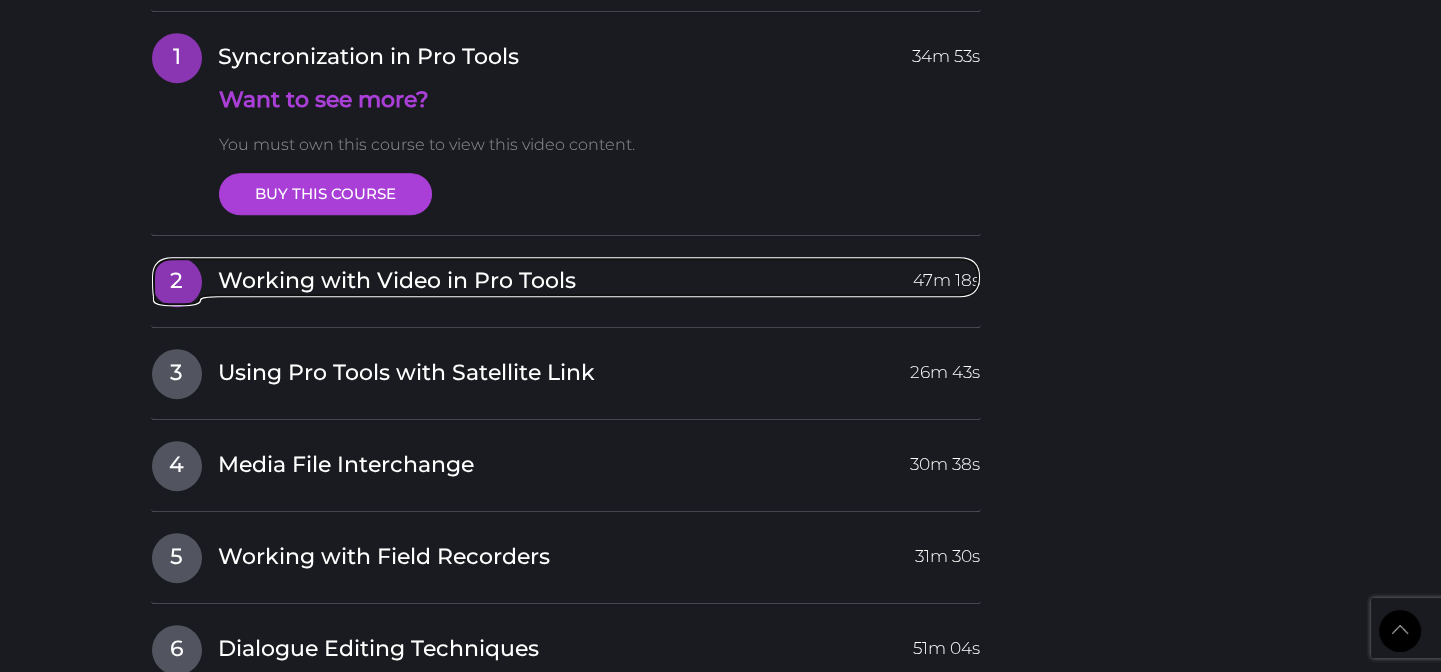 click on "47m 18s" at bounding box center (946, 275) 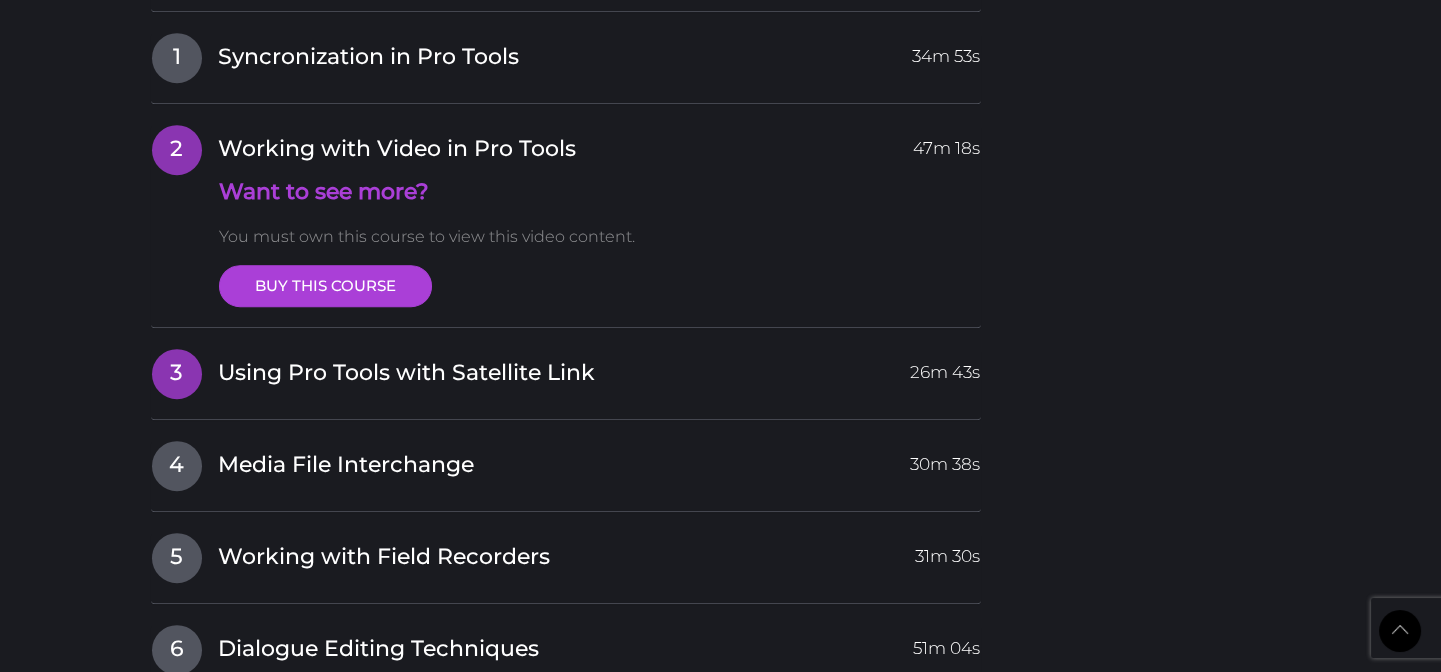 click on "26m 43s" at bounding box center [945, 367] 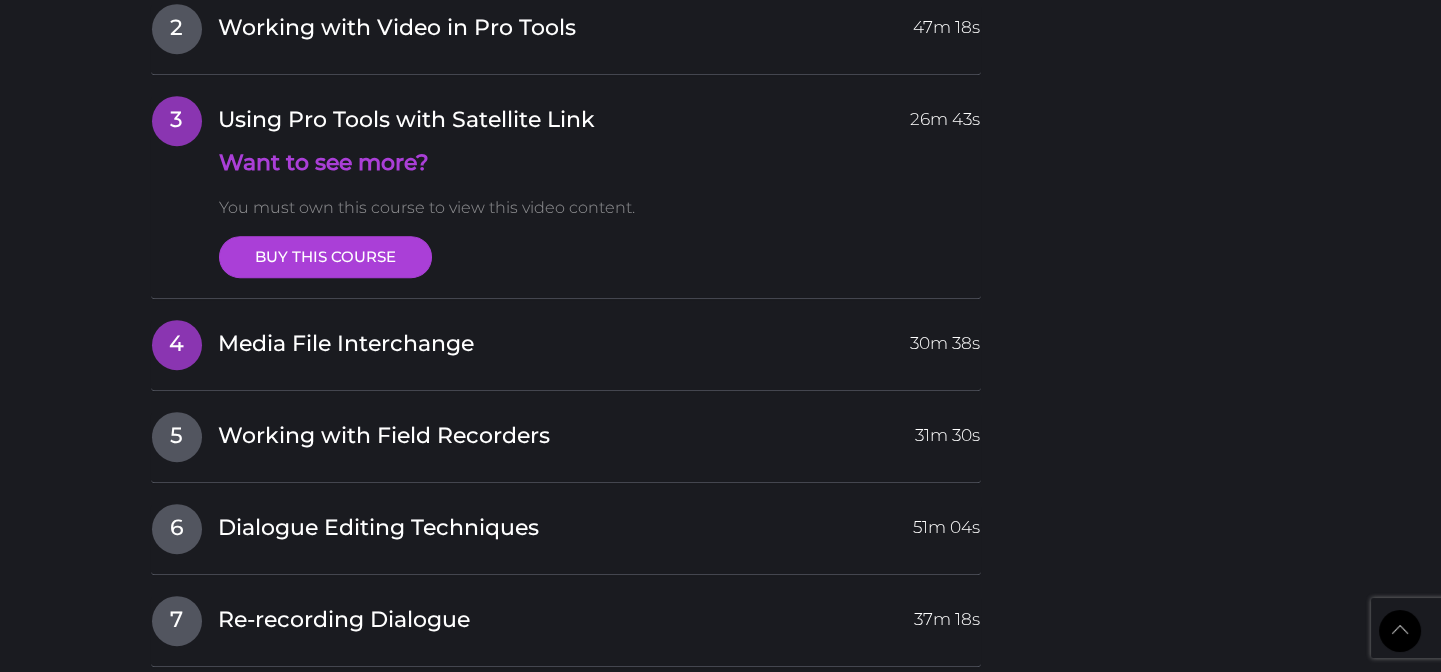 click on "30m 38s" at bounding box center (945, 338) 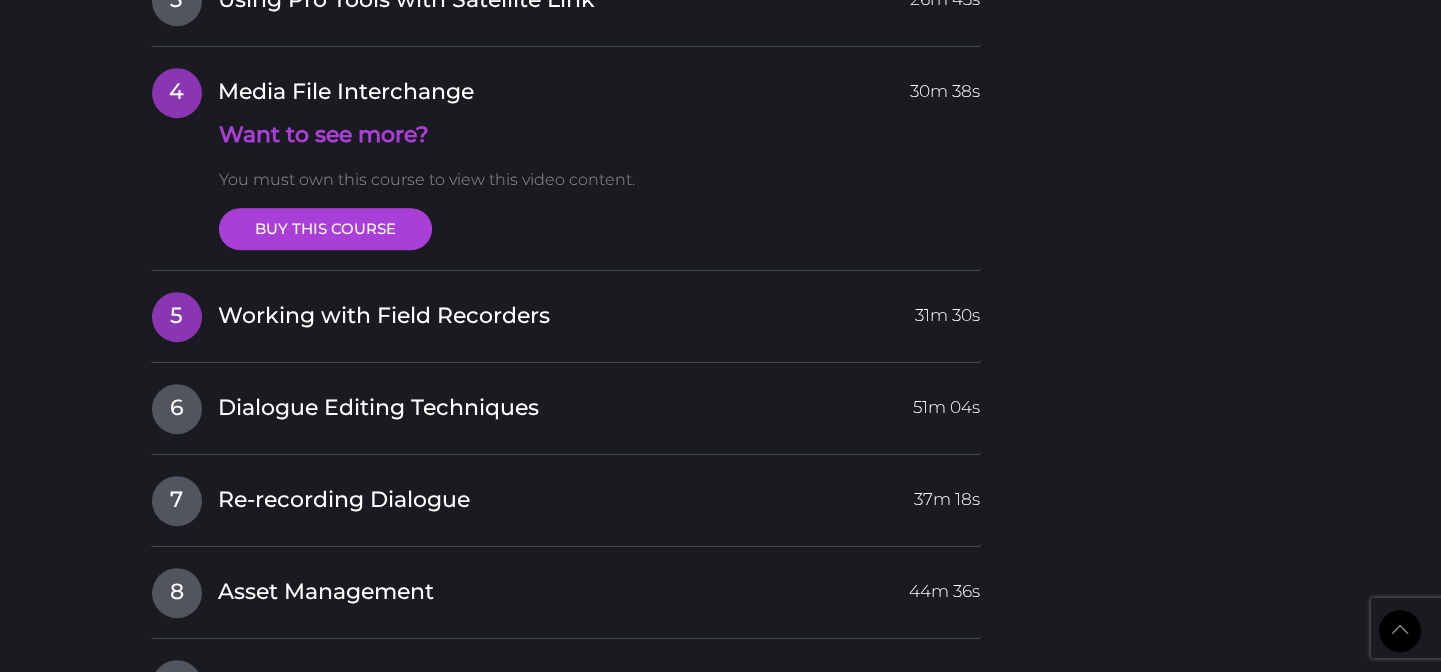 scroll, scrollTop: 2485, scrollLeft: 0, axis: vertical 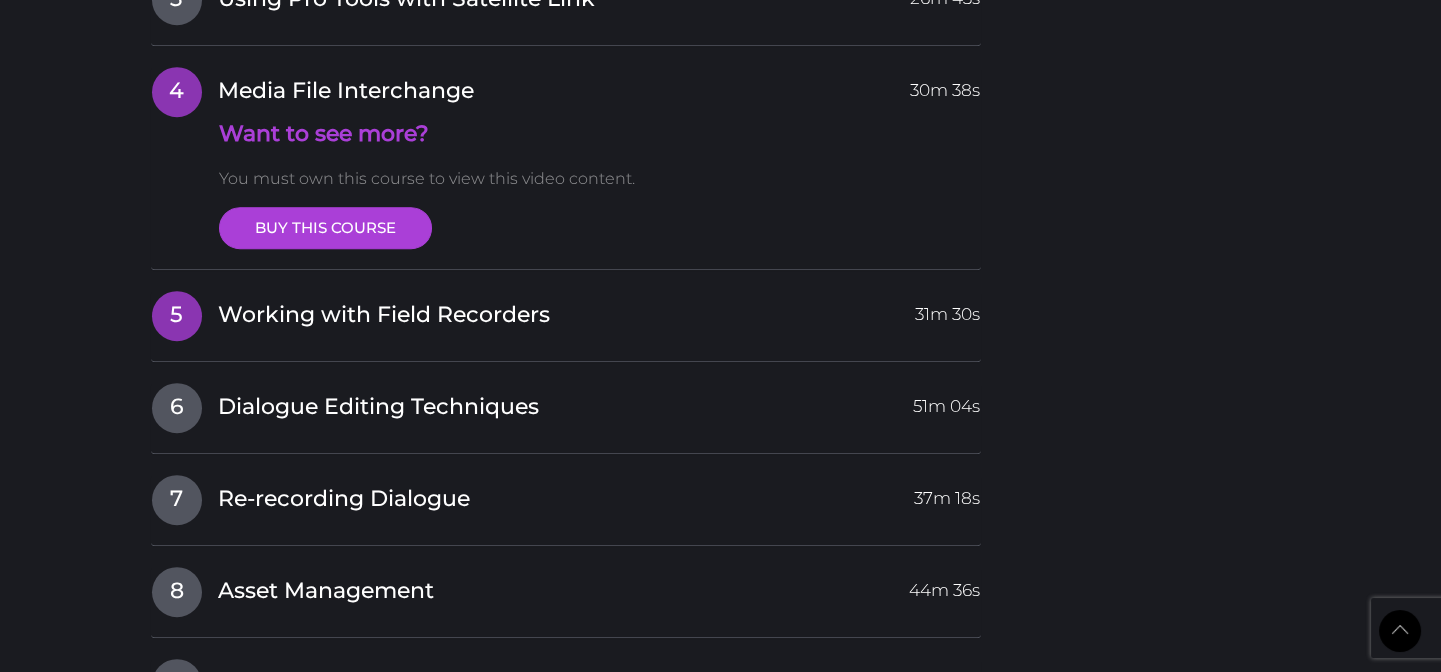 click on "31m 30s" at bounding box center [947, 309] 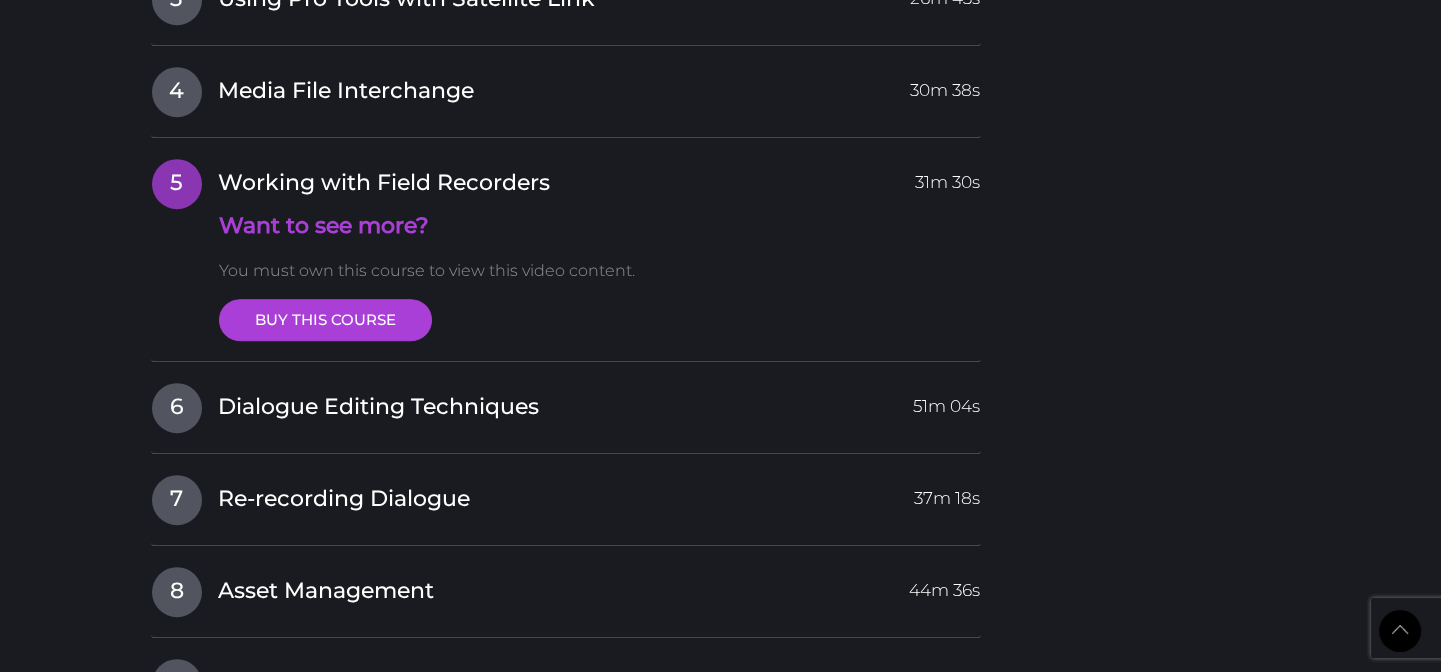 scroll, scrollTop: 2728, scrollLeft: 0, axis: vertical 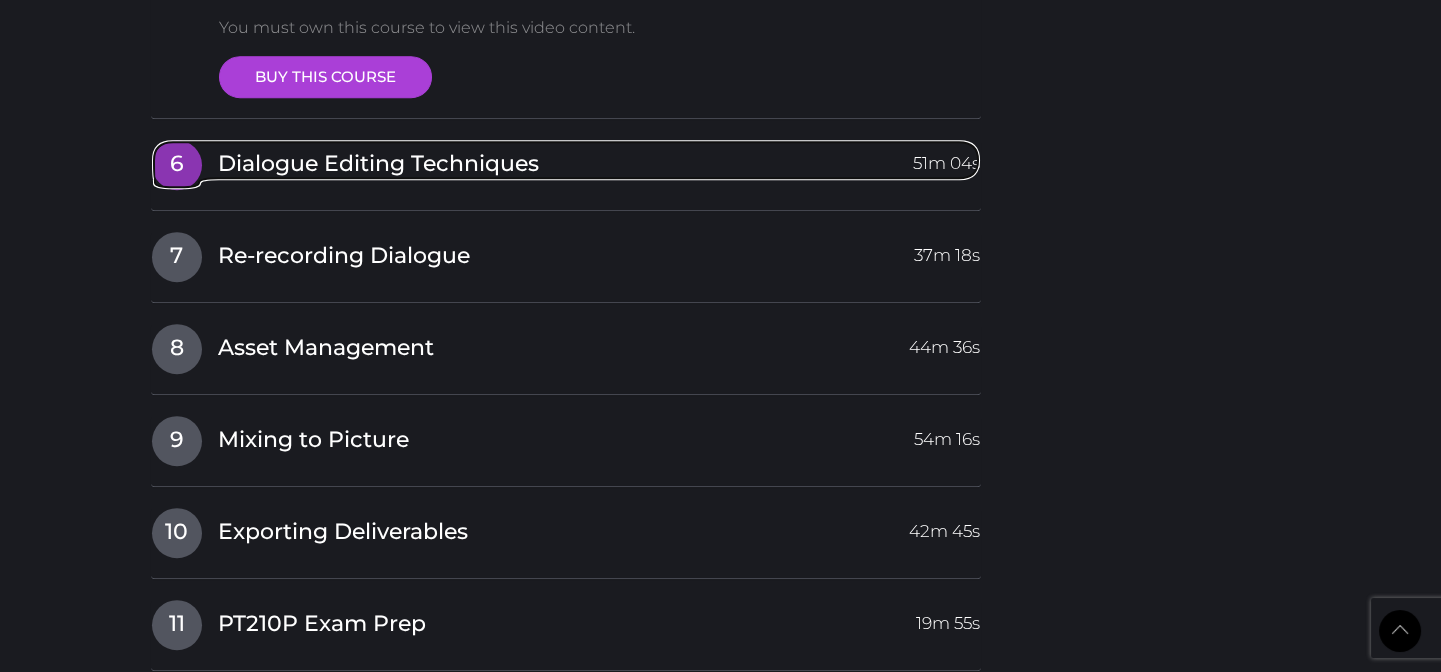 click on "51m 04s" at bounding box center (946, 158) 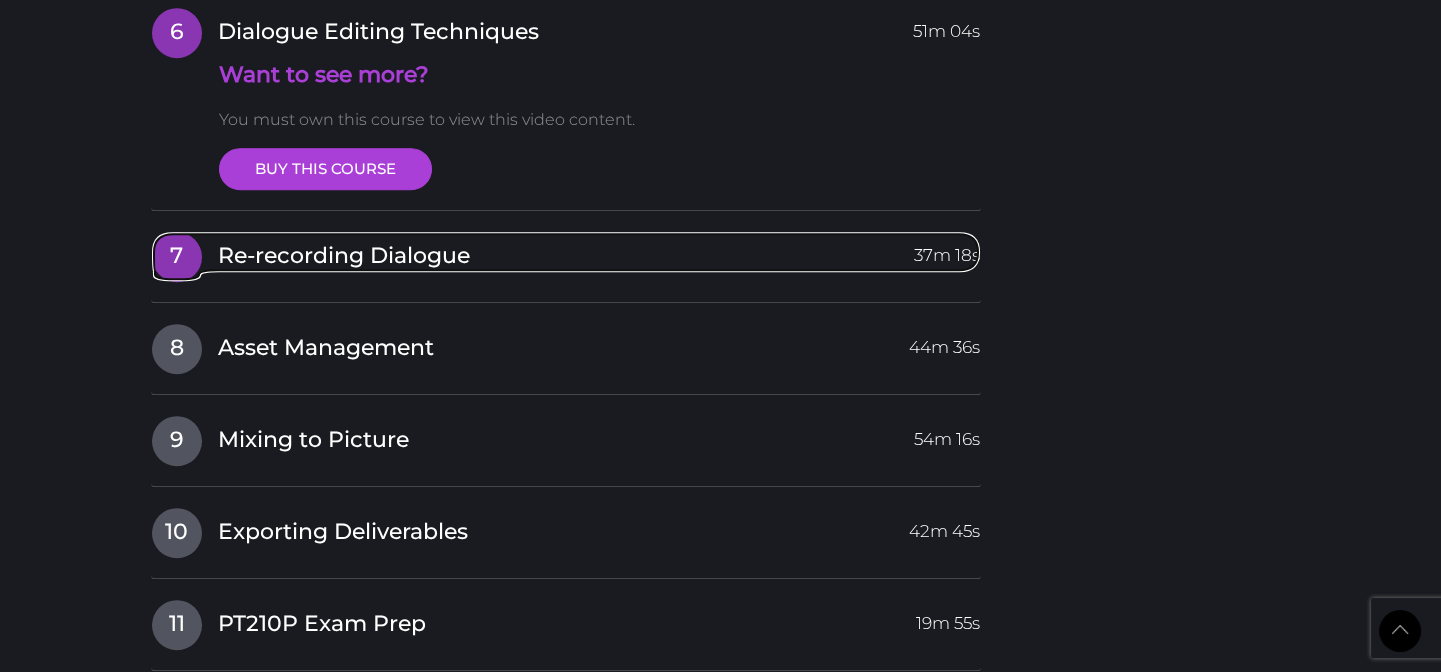 click on "7 Re-recording Dialogue 37m 18s" at bounding box center [566, 252] 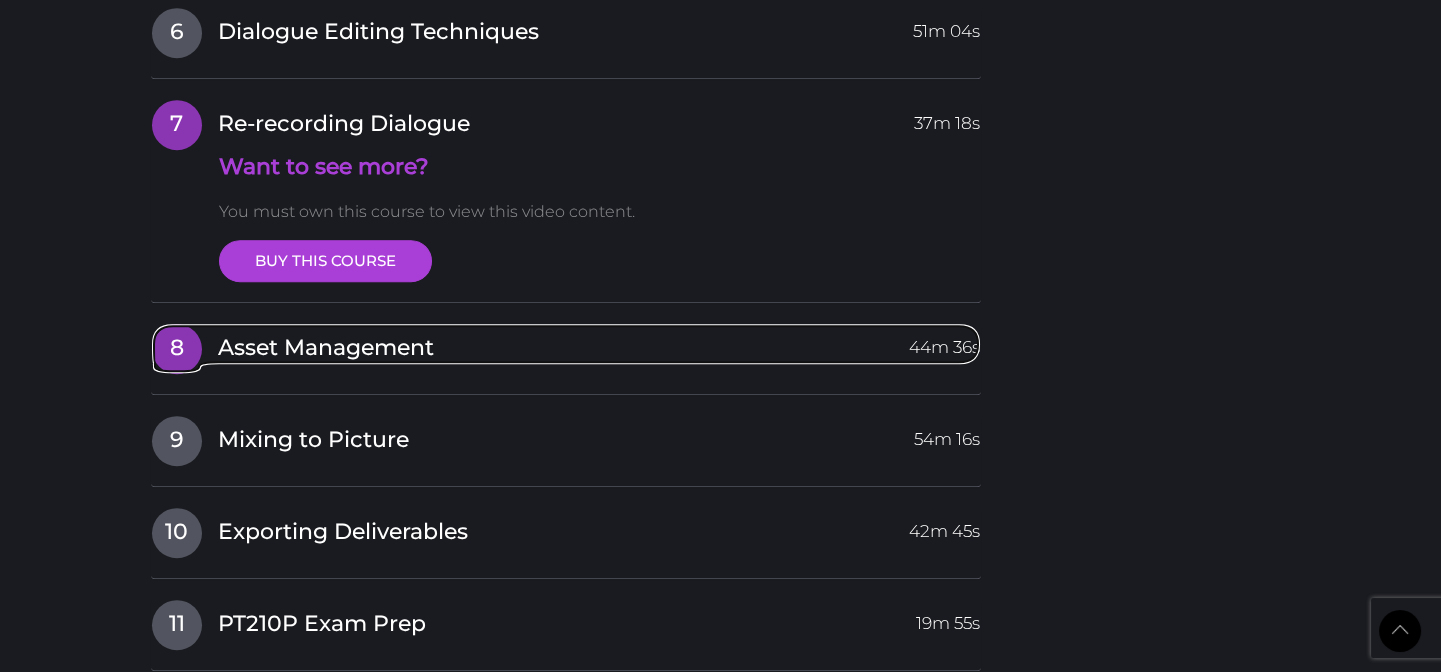 click on "44m 36s" at bounding box center (944, 342) 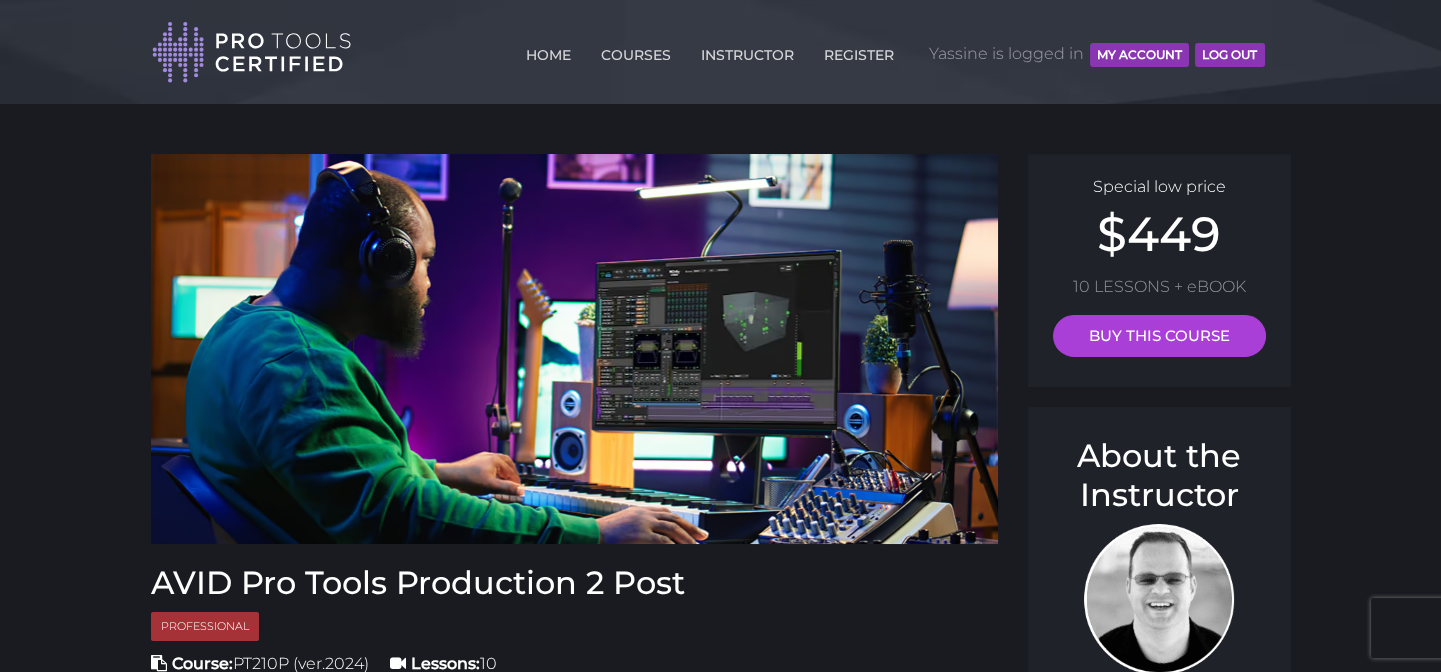scroll, scrollTop: 0, scrollLeft: 0, axis: both 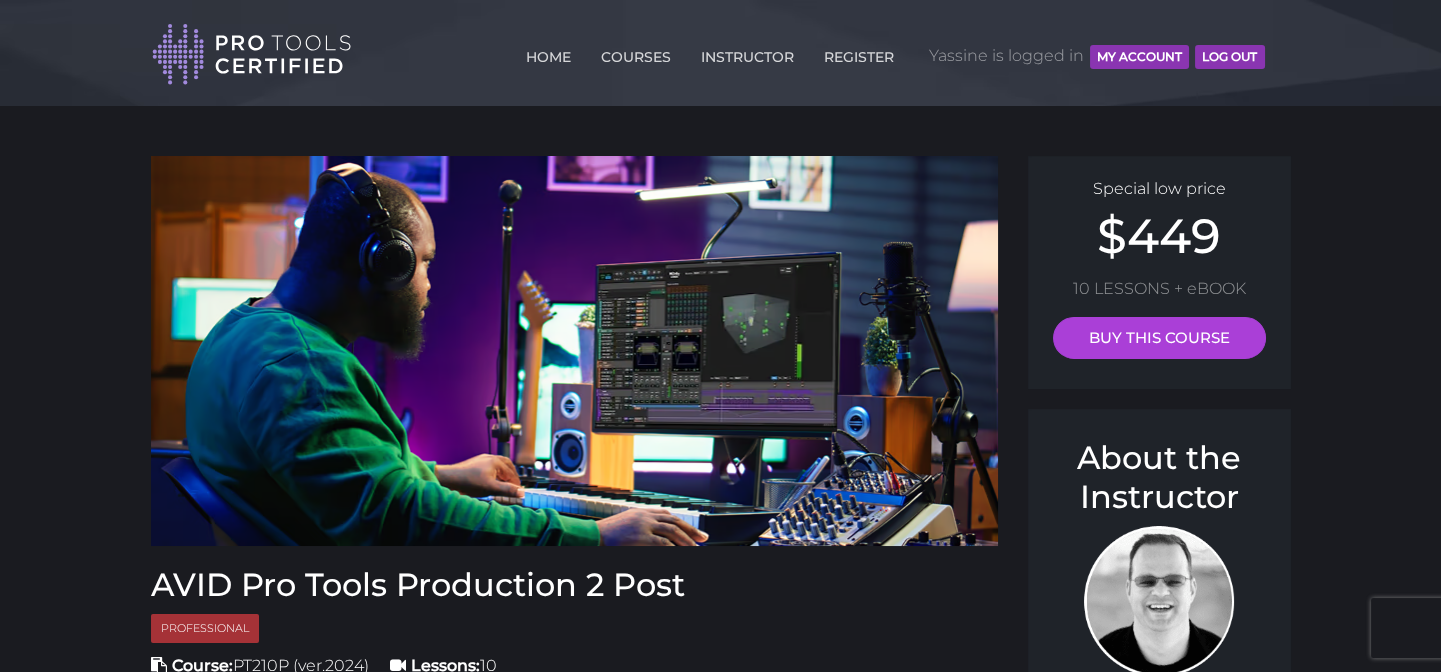 click on "Log Out" at bounding box center (1229, 57) 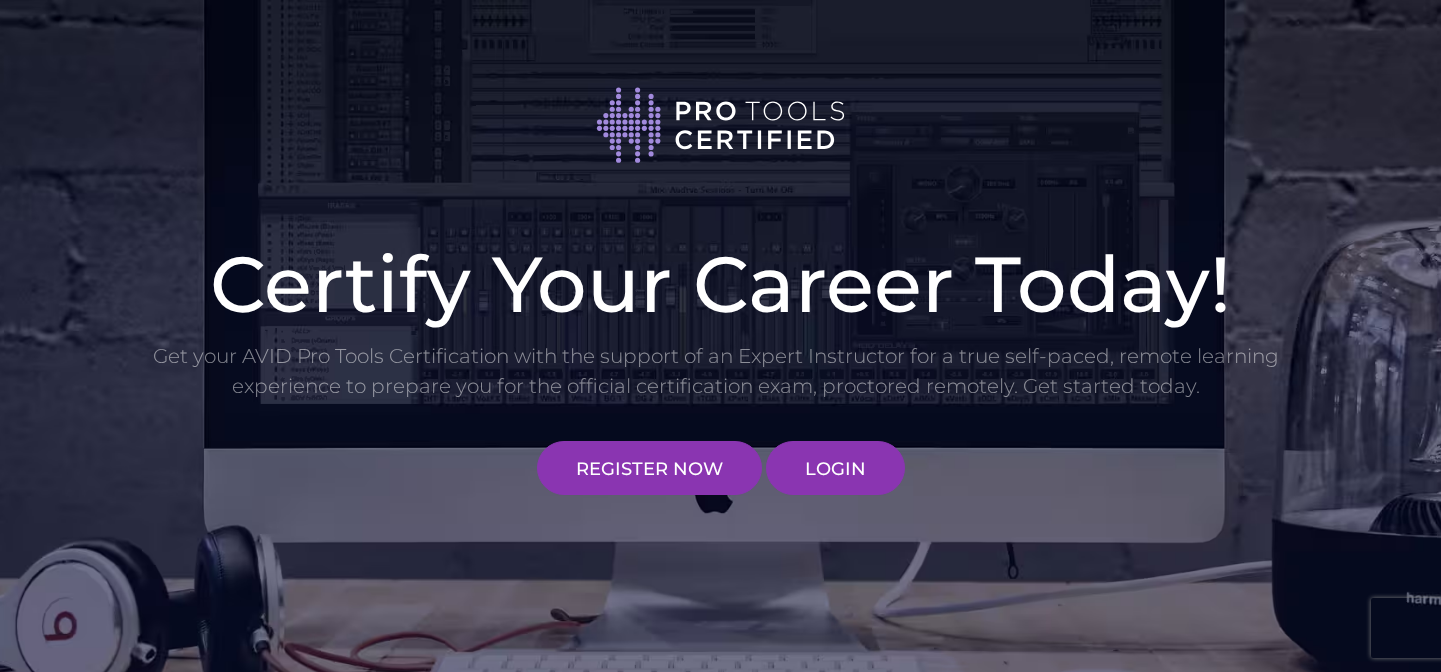 scroll, scrollTop: 0, scrollLeft: 0, axis: both 